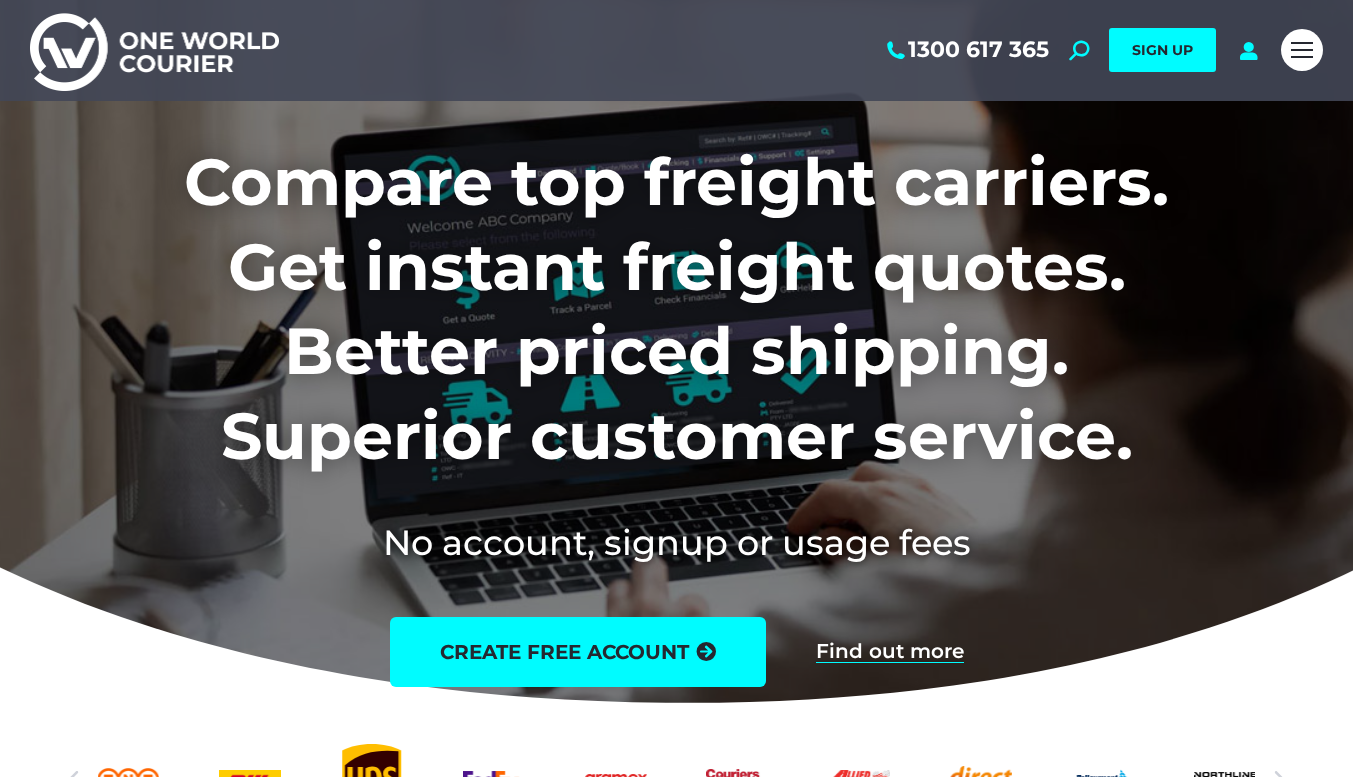 scroll, scrollTop: 0, scrollLeft: 0, axis: both 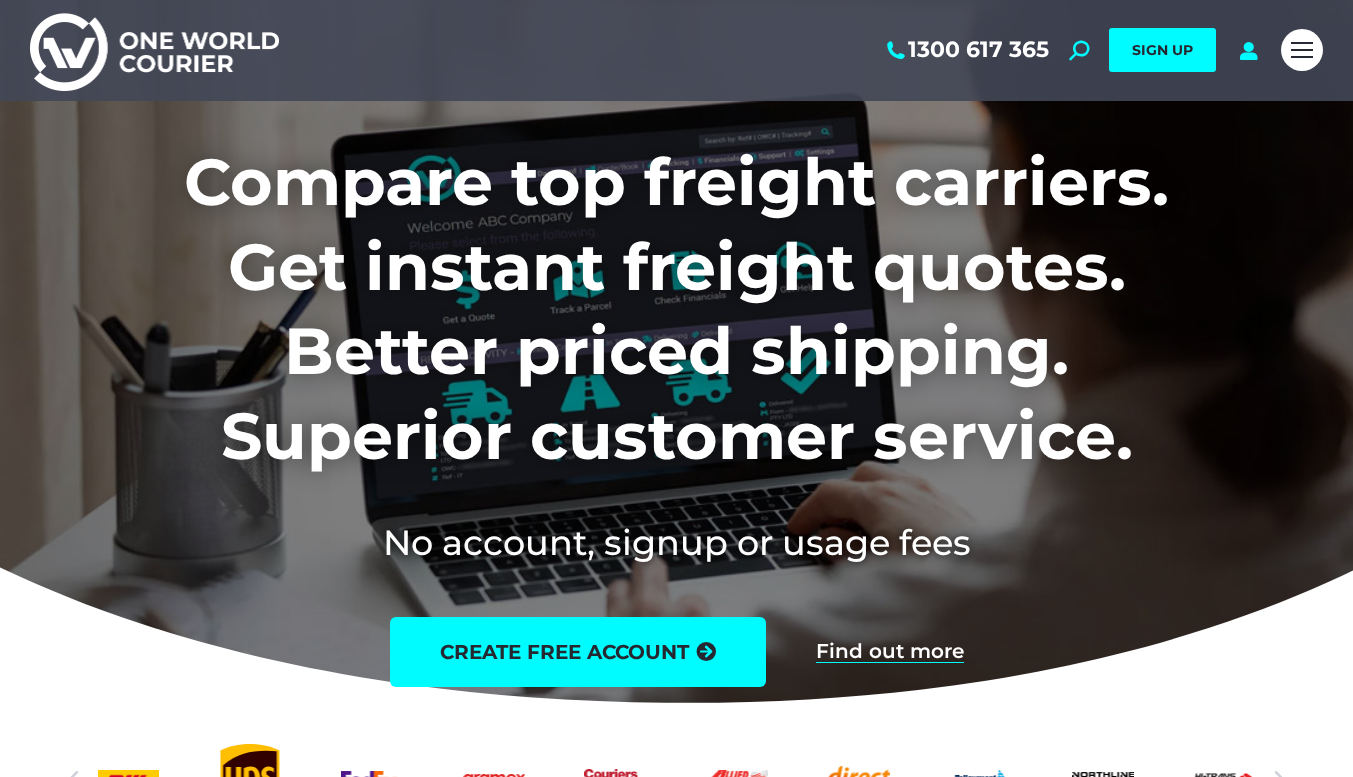 click on "1300 617 365
Search:
***
SIGN UP
Search:
***" at bounding box center [676, 50] 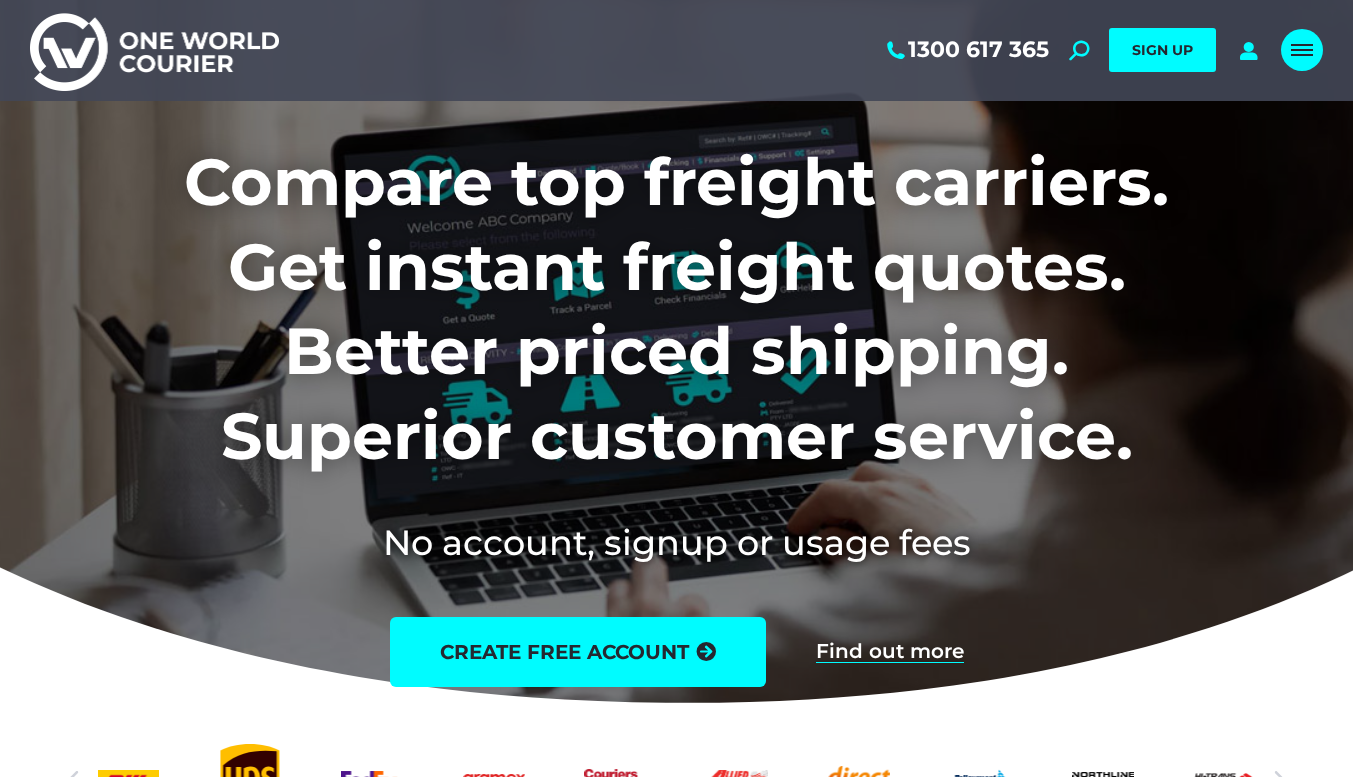 click at bounding box center [1302, 50] 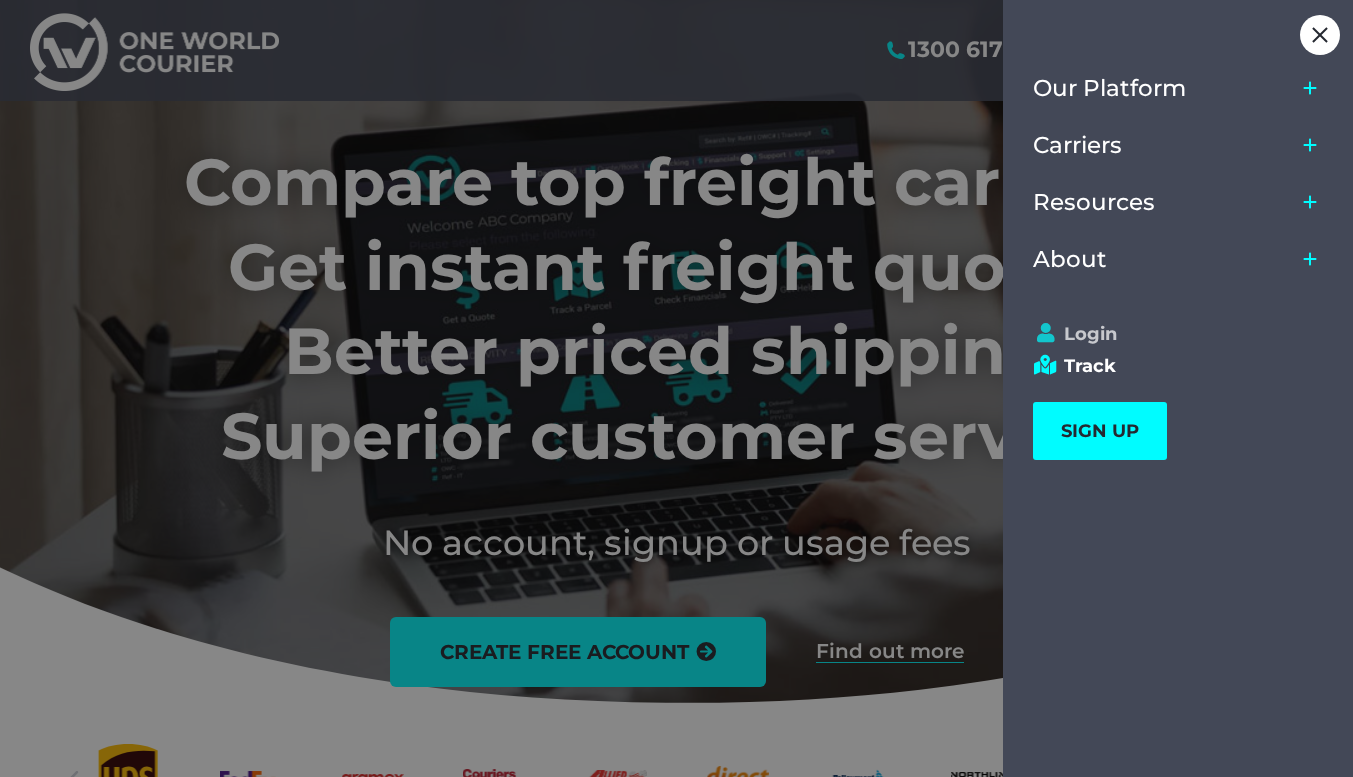 click on "Login" at bounding box center [1169, 334] 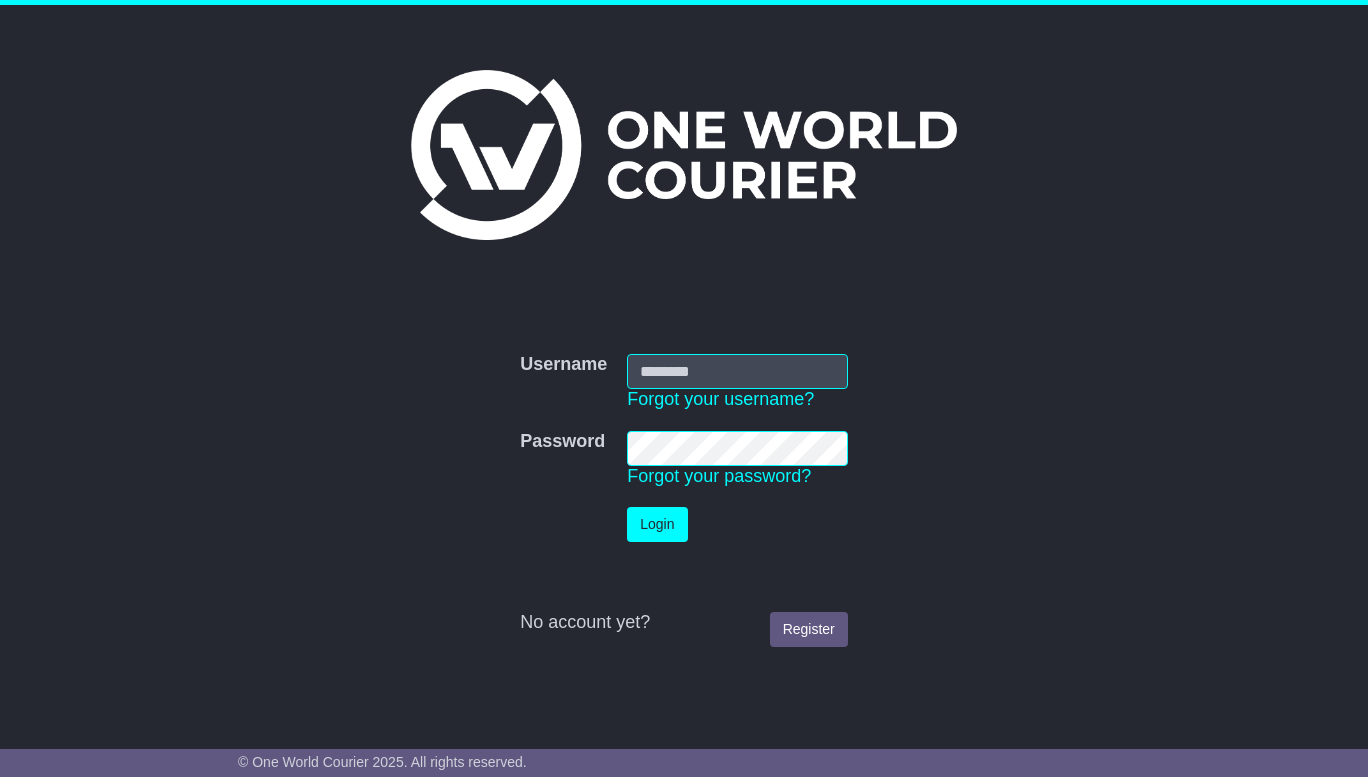 scroll, scrollTop: 0, scrollLeft: 0, axis: both 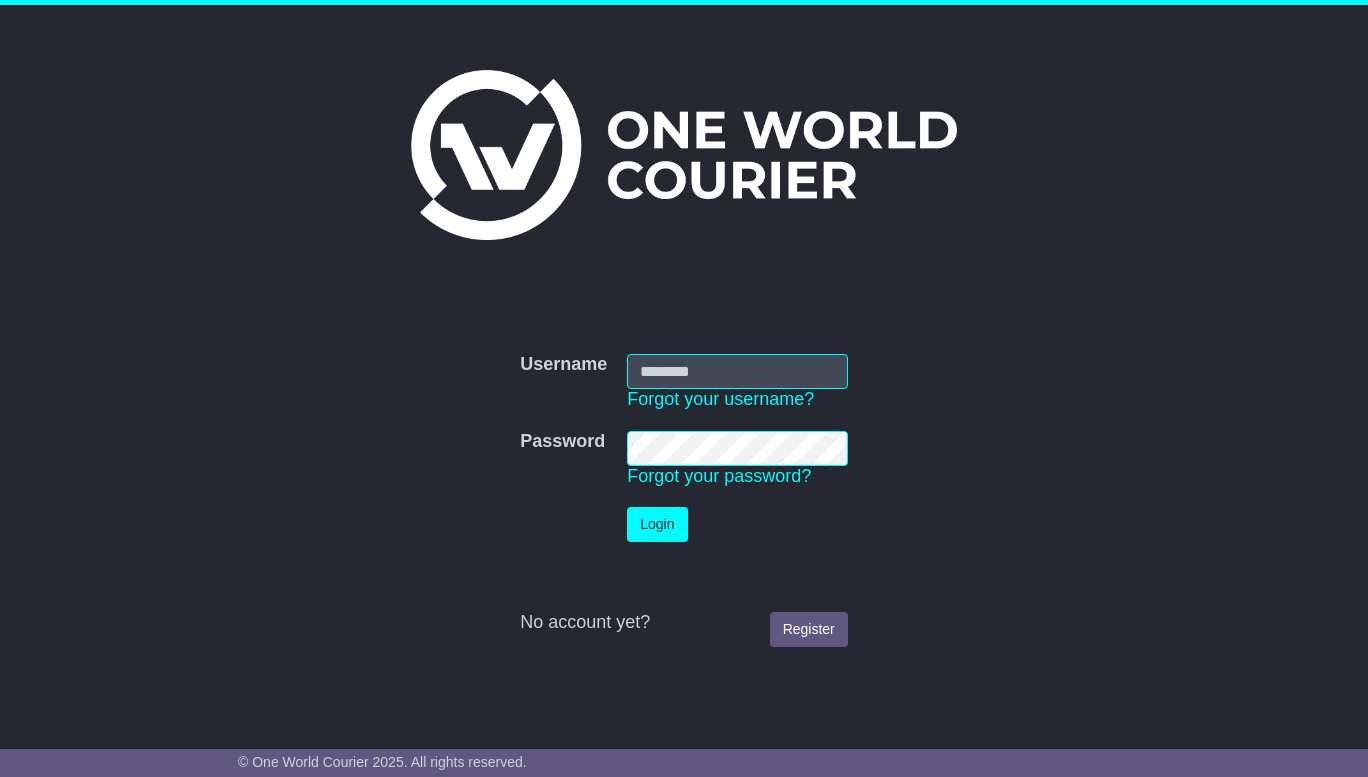 type on "**********" 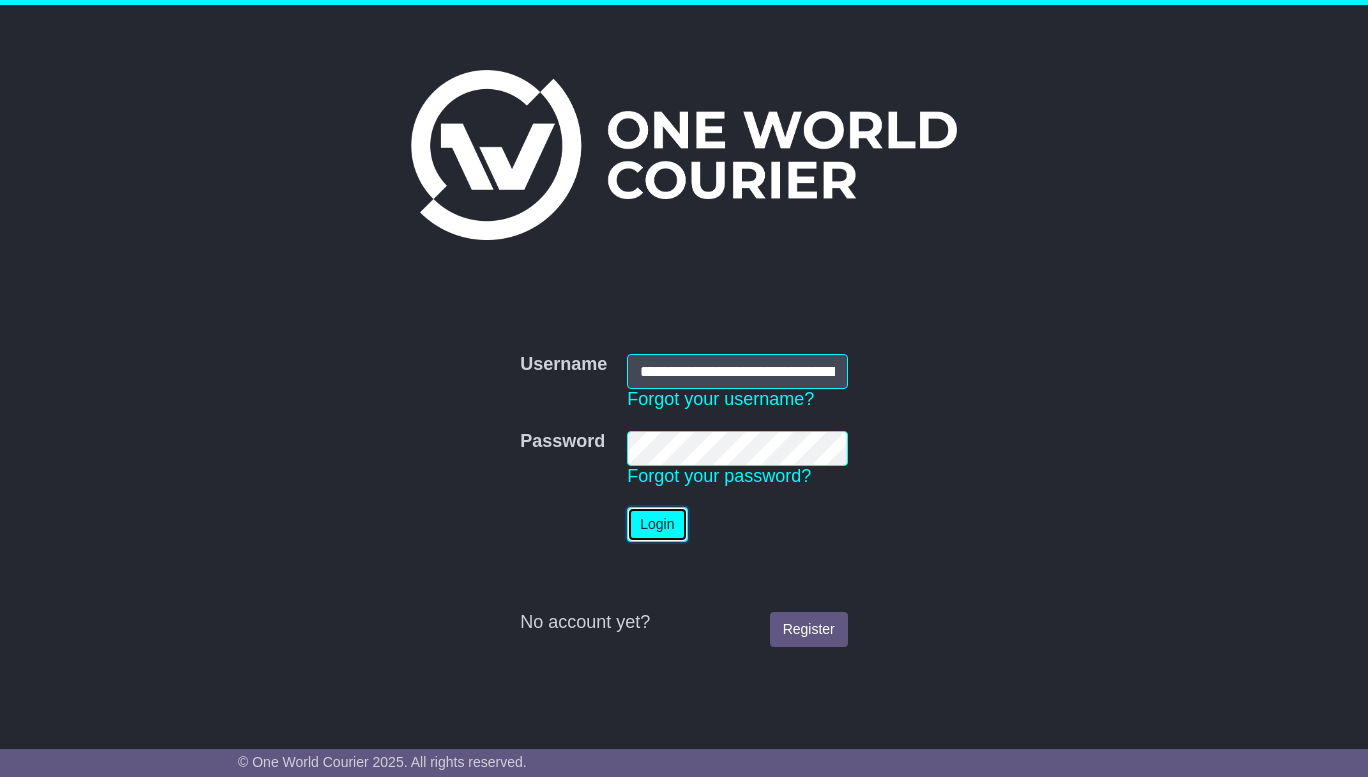 click on "Login" at bounding box center [657, 524] 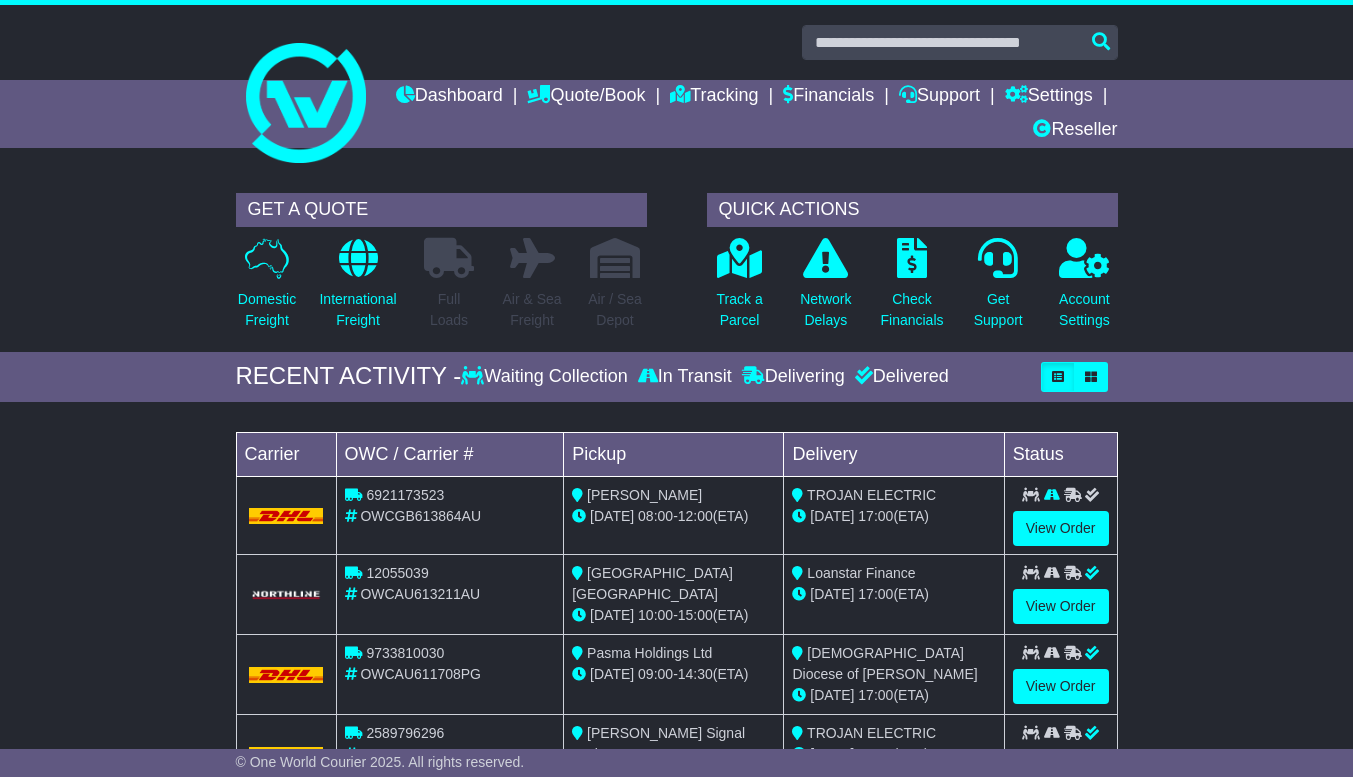 scroll, scrollTop: 0, scrollLeft: 0, axis: both 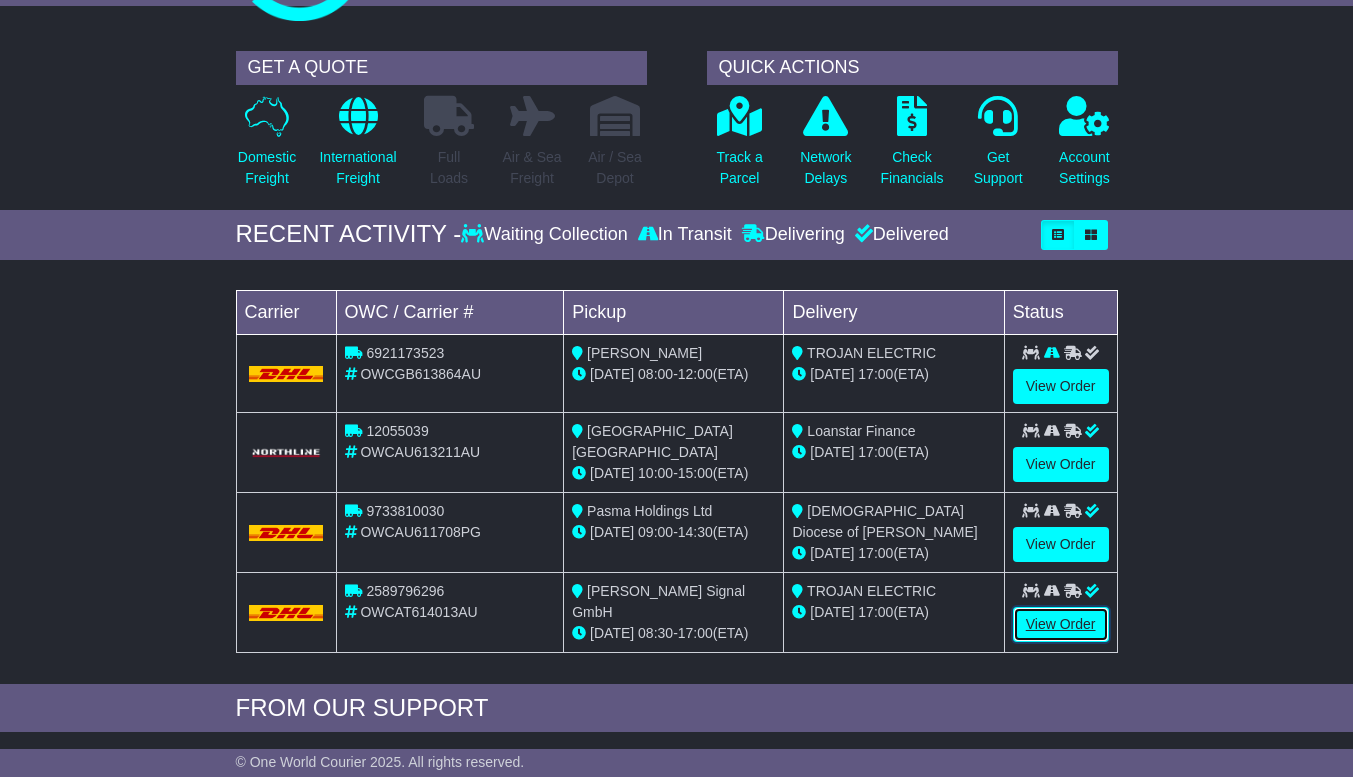 click on "View Order" at bounding box center [1061, 624] 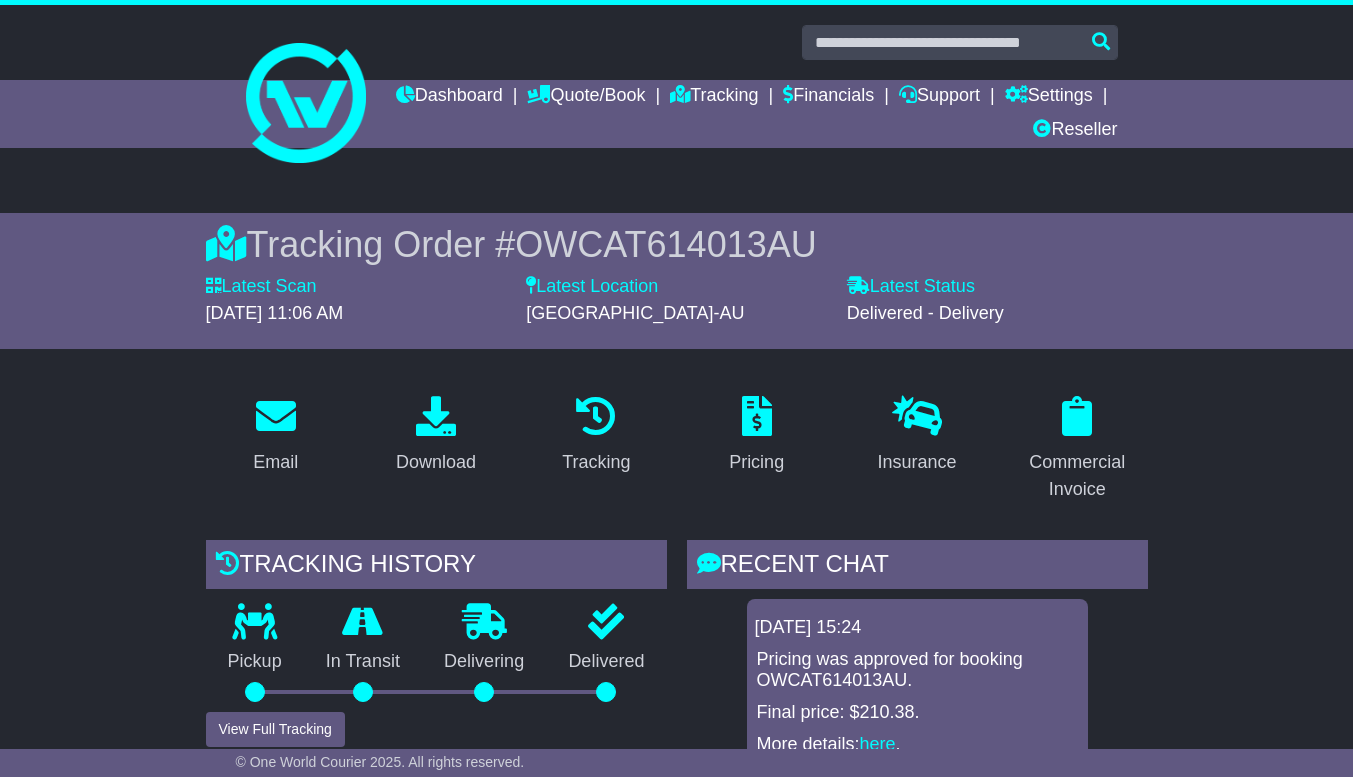 scroll, scrollTop: 0, scrollLeft: 0, axis: both 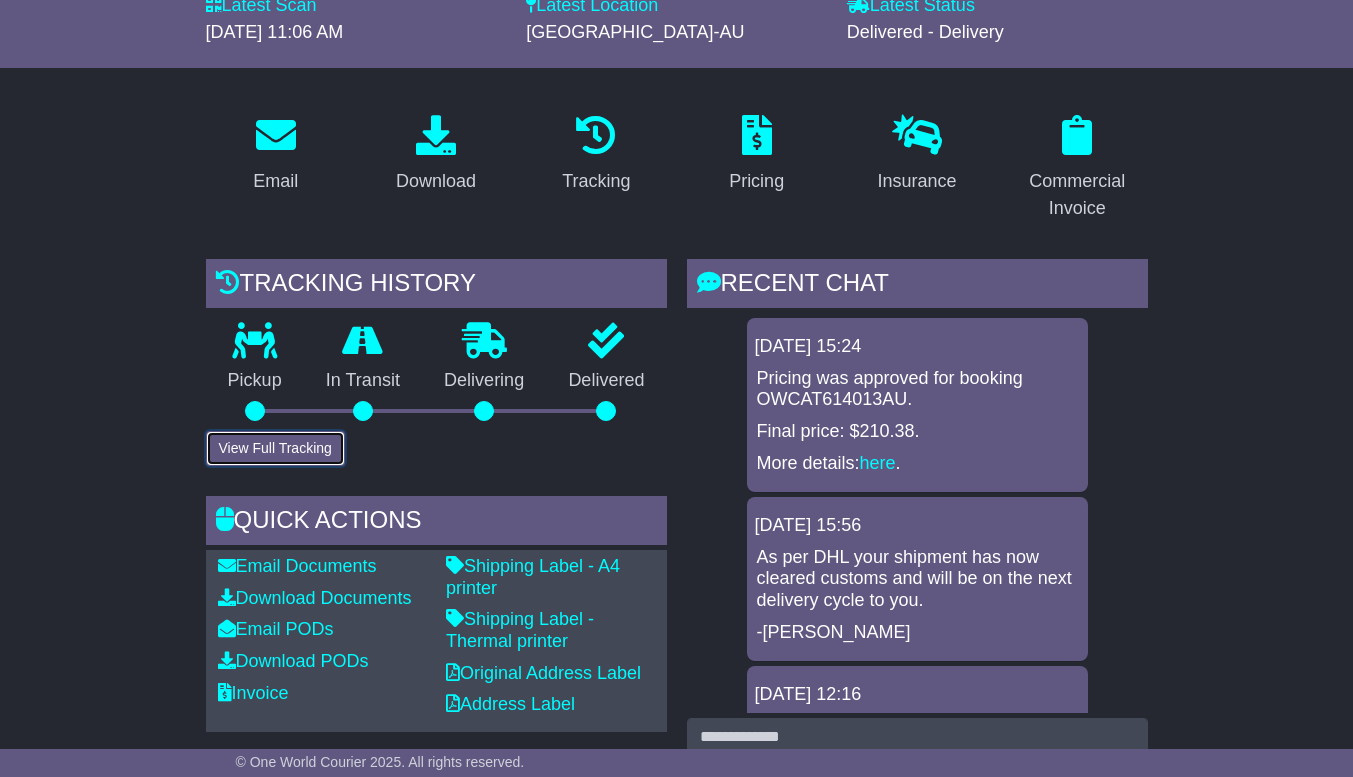 click on "View Full Tracking" at bounding box center [275, 448] 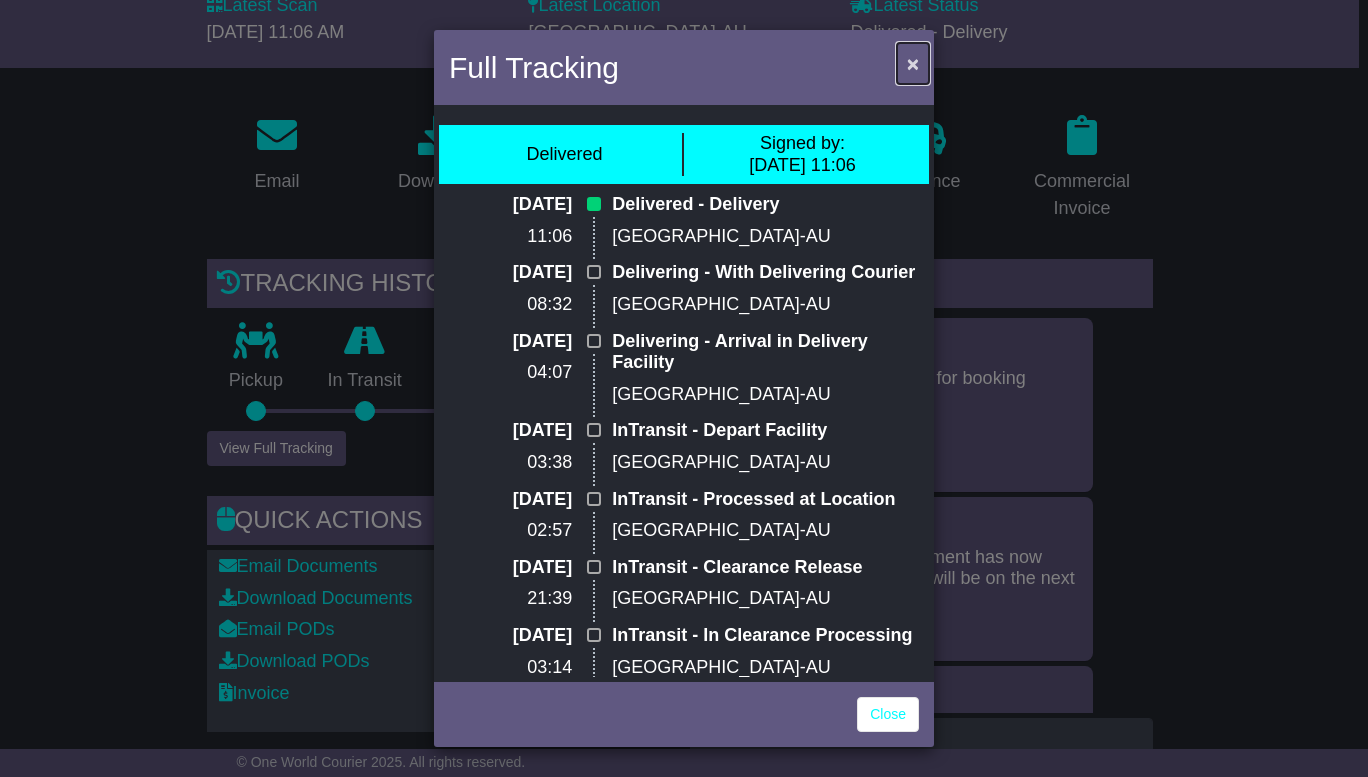 click on "×" at bounding box center (913, 63) 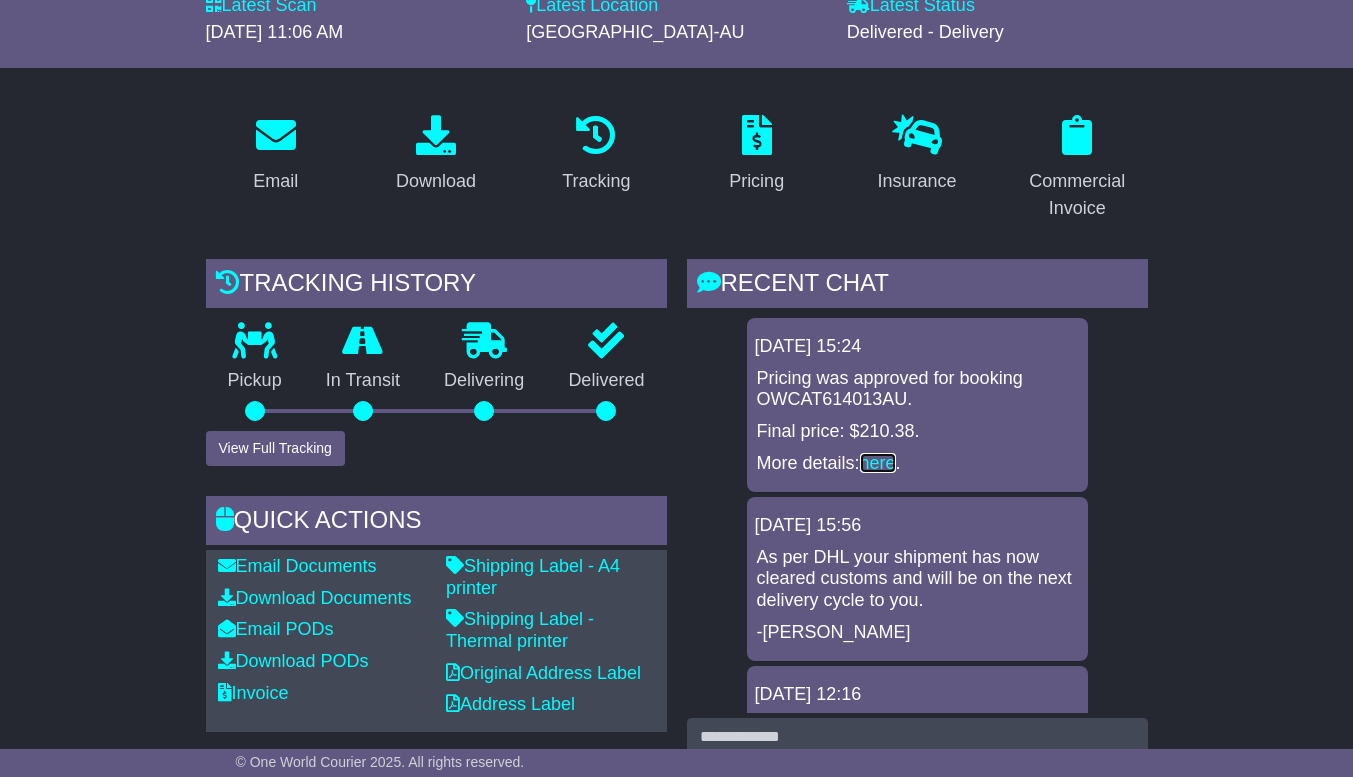 click on "here" at bounding box center [878, 463] 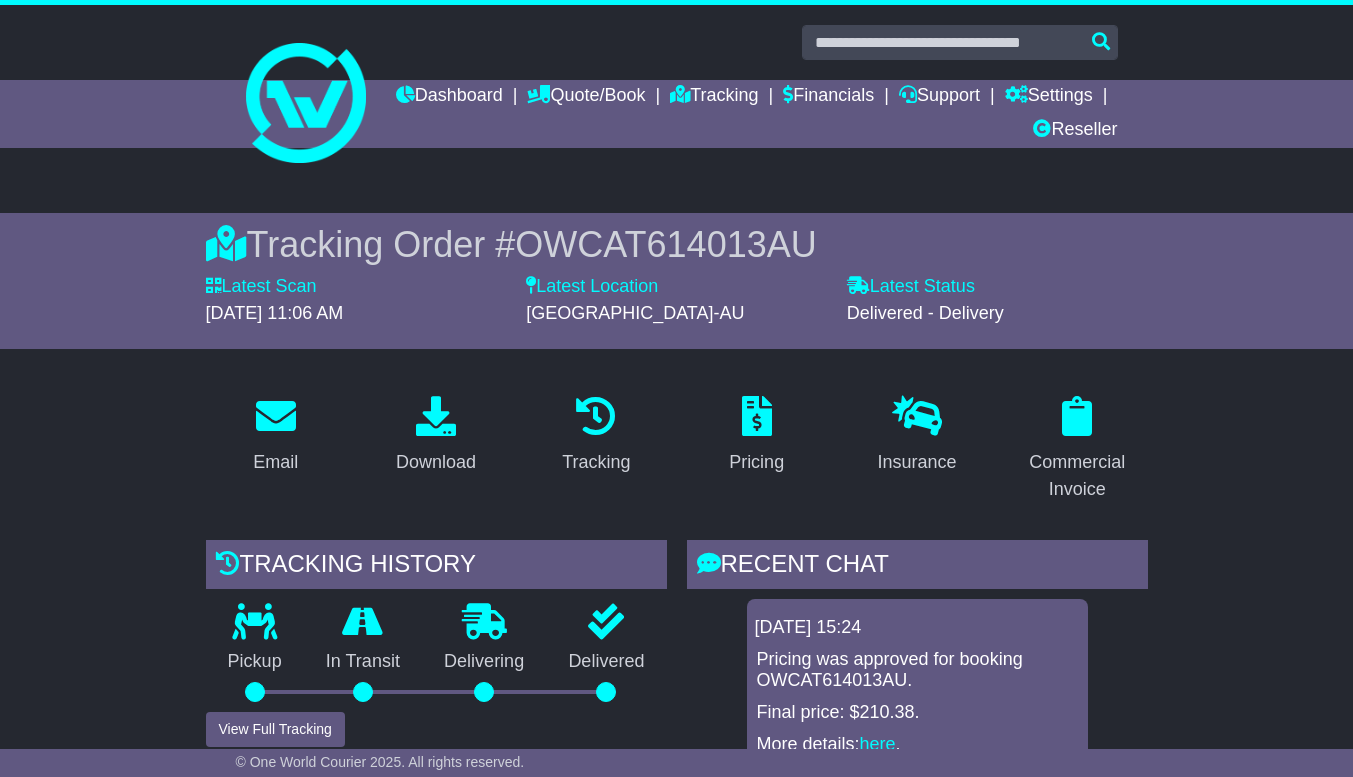 scroll, scrollTop: 0, scrollLeft: 0, axis: both 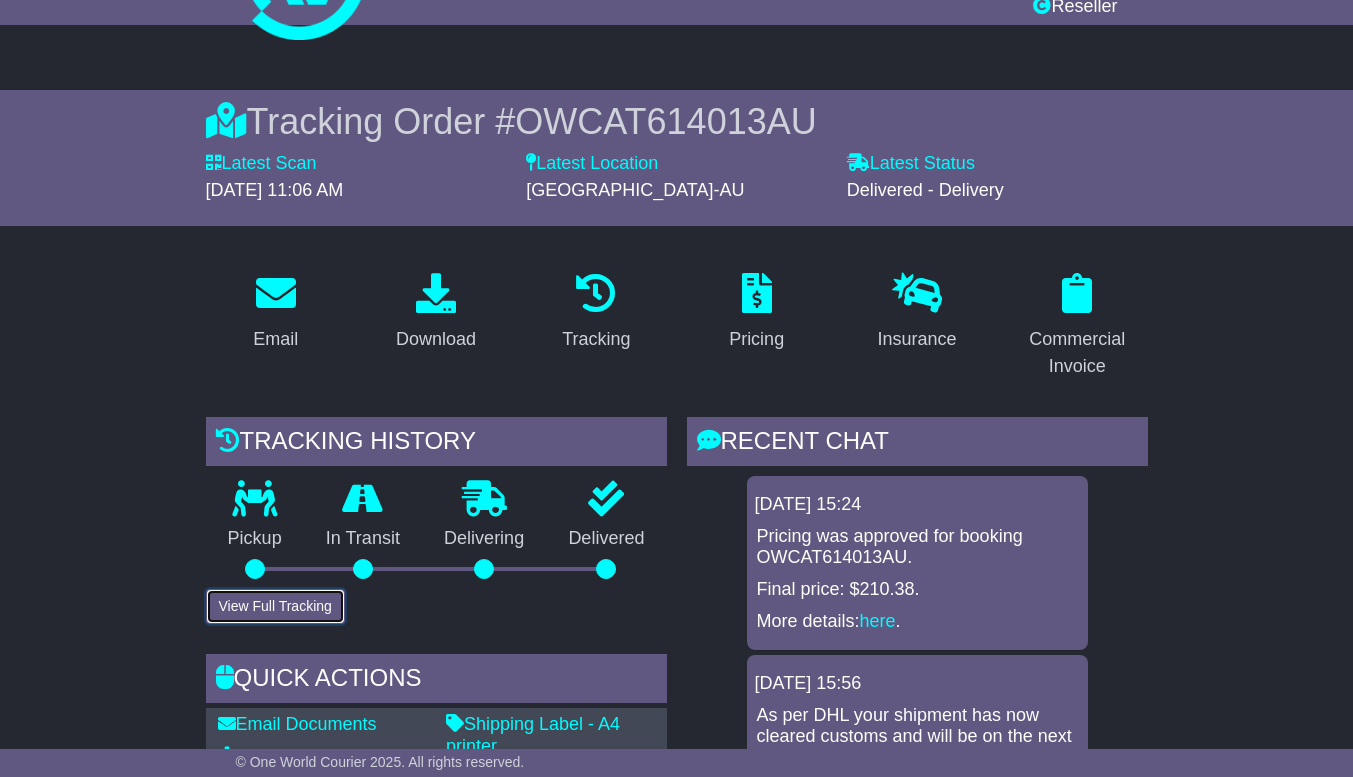 click on "View Full Tracking" at bounding box center [275, 606] 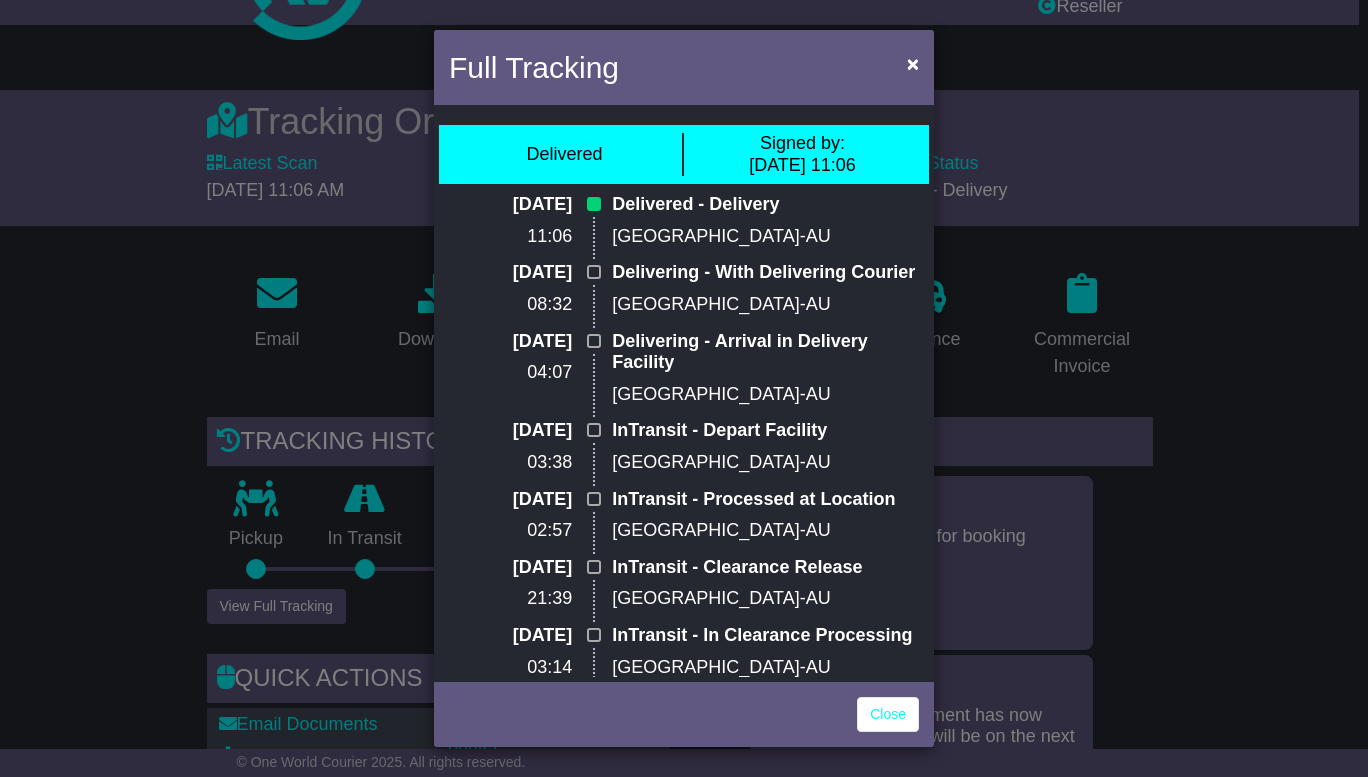 click on "Full Tracking
×
Delivered
Signed by:
01 Jul 2025 11:06
01 Jul 2025
11:06
Delivered - Delivery
Melbourne-AU
01 Jul 2025
08:32
Delivering - With Delivering Courier
Melbourne-AU
01 Jul 2025" at bounding box center (684, 388) 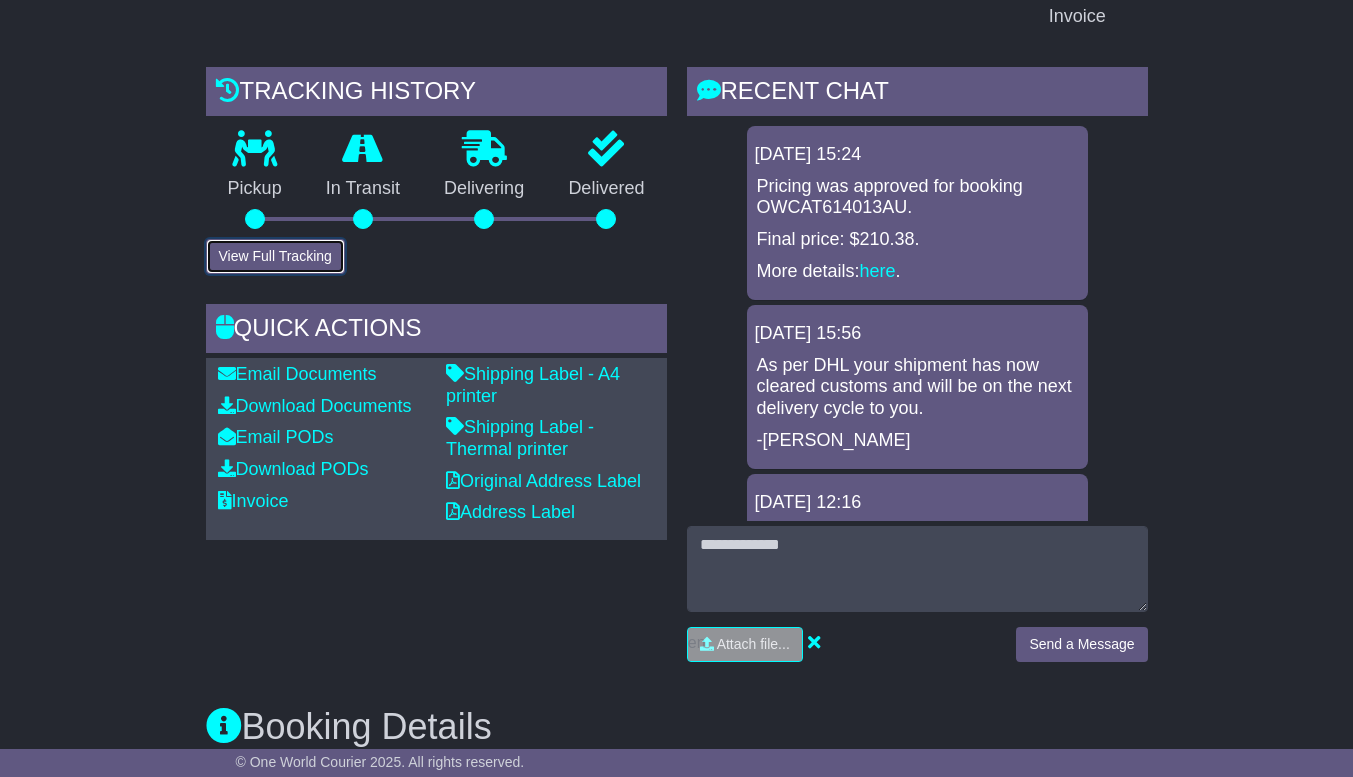 scroll, scrollTop: 477, scrollLeft: 0, axis: vertical 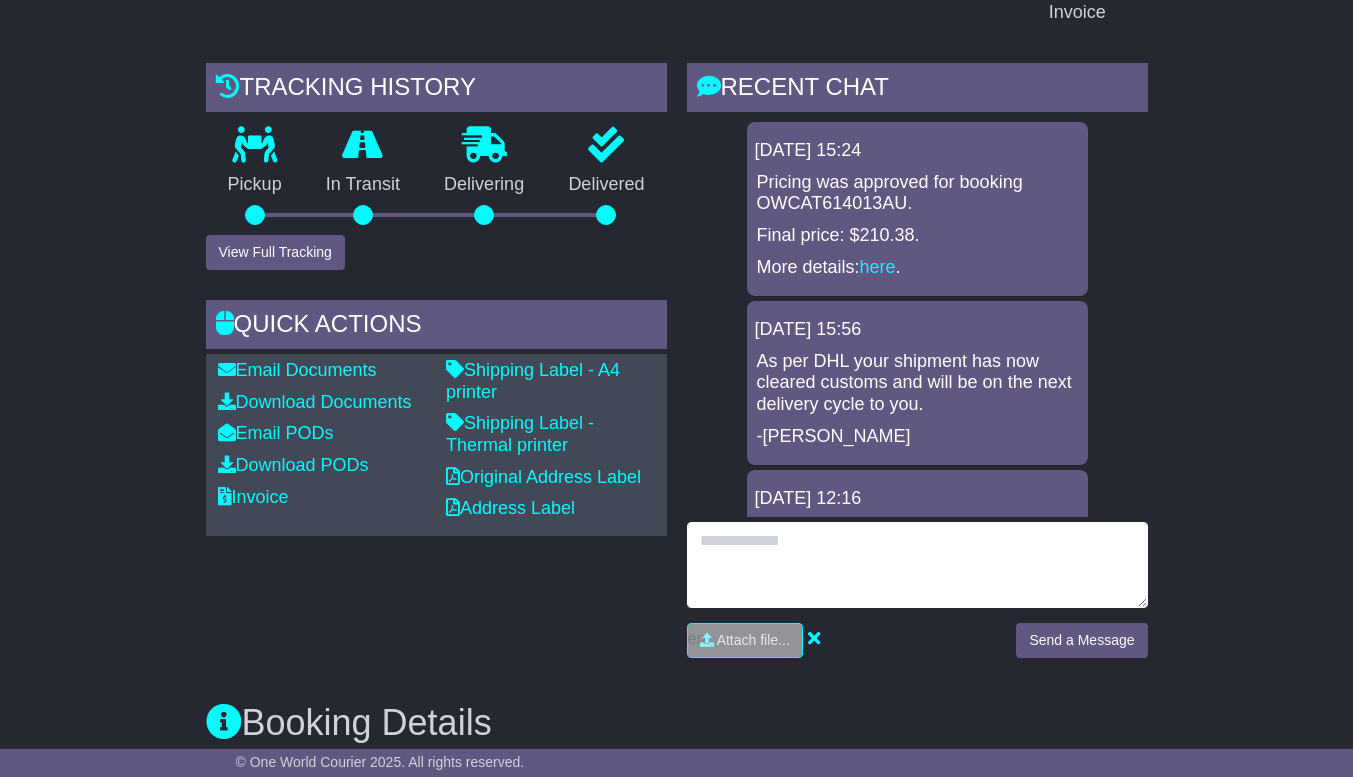 click at bounding box center (917, 565) 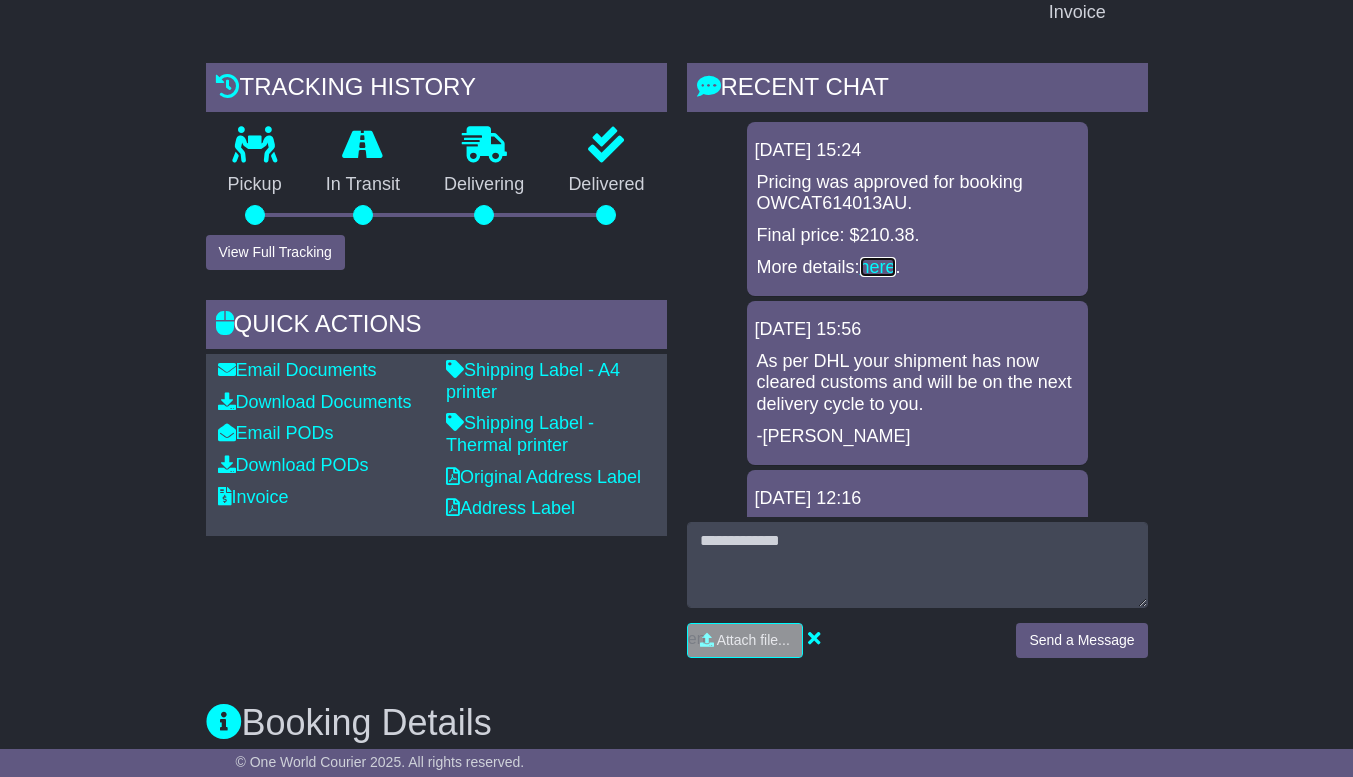 click on "here" at bounding box center [878, 267] 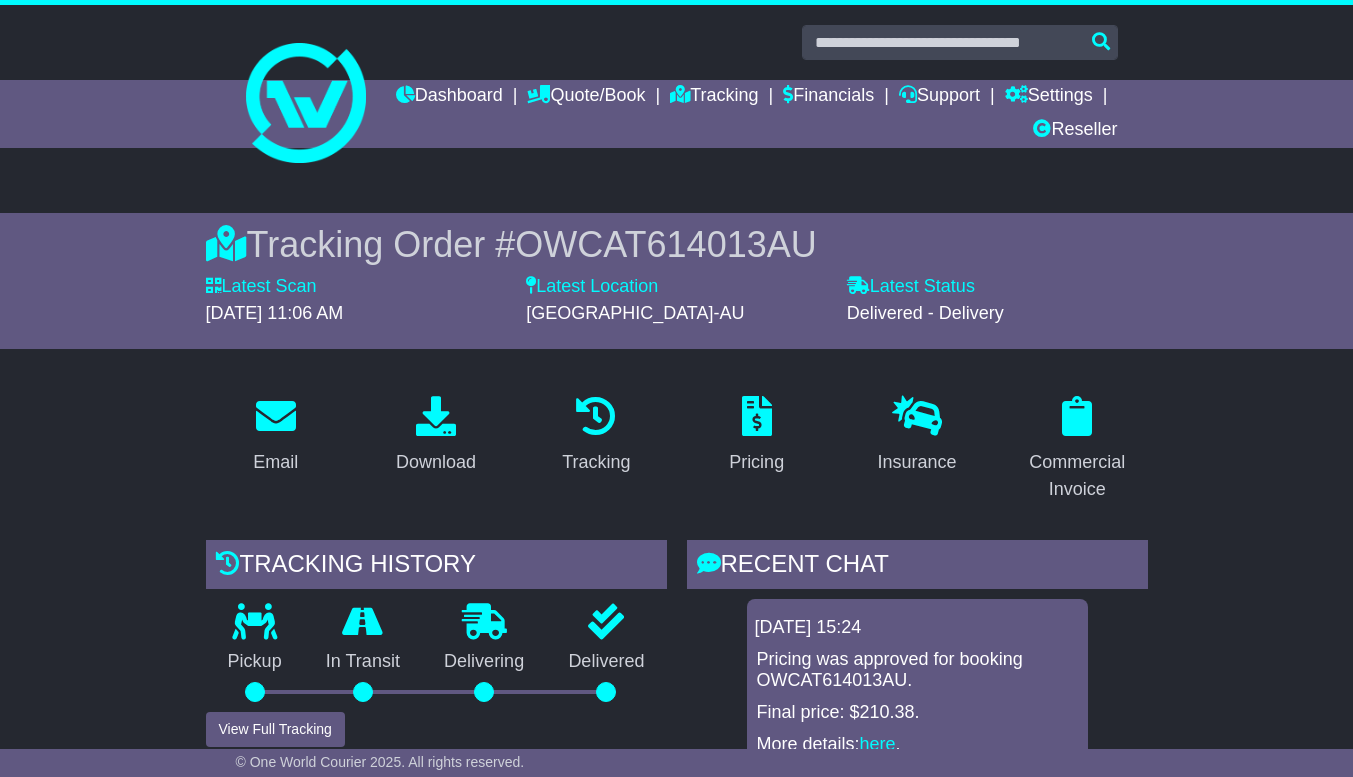 scroll, scrollTop: 0, scrollLeft: 0, axis: both 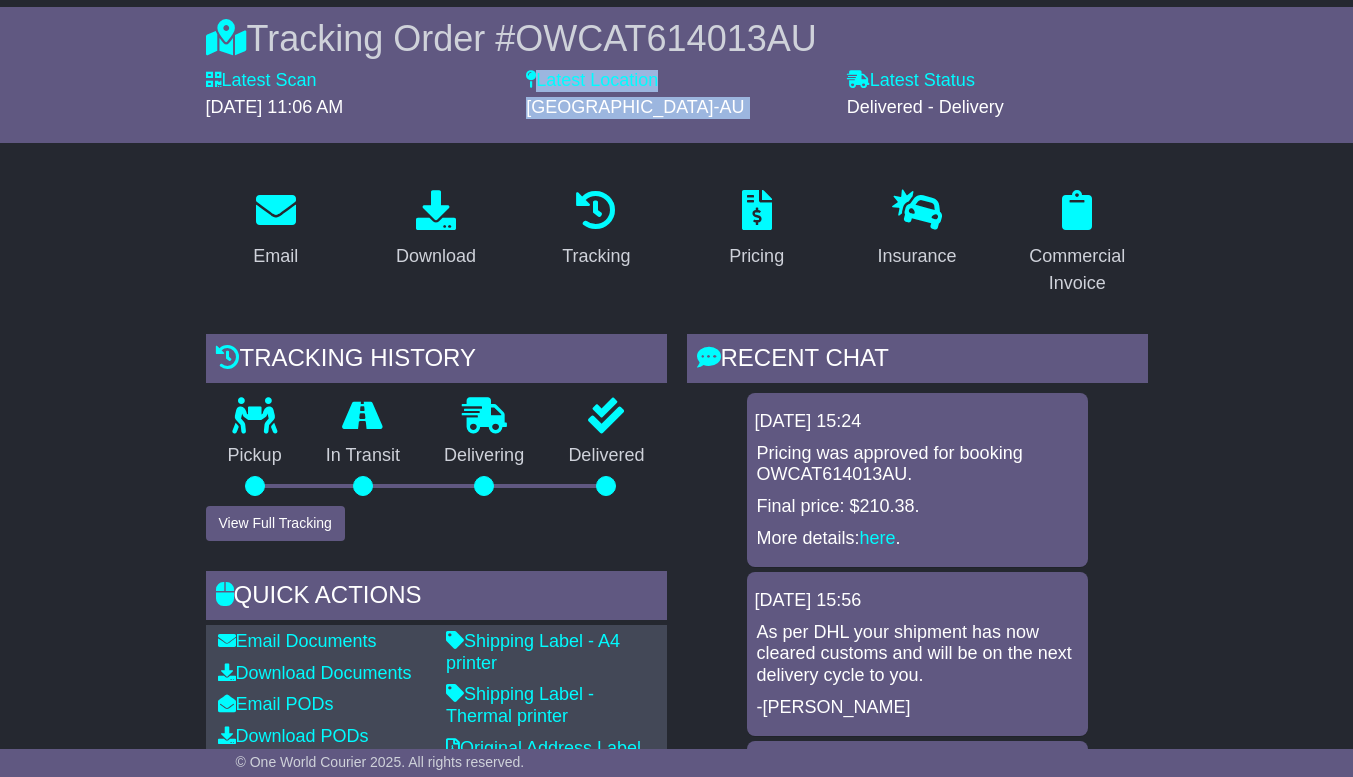 drag, startPoint x: 1352, startPoint y: 232, endPoint x: 1367, endPoint y: 142, distance: 91.24144 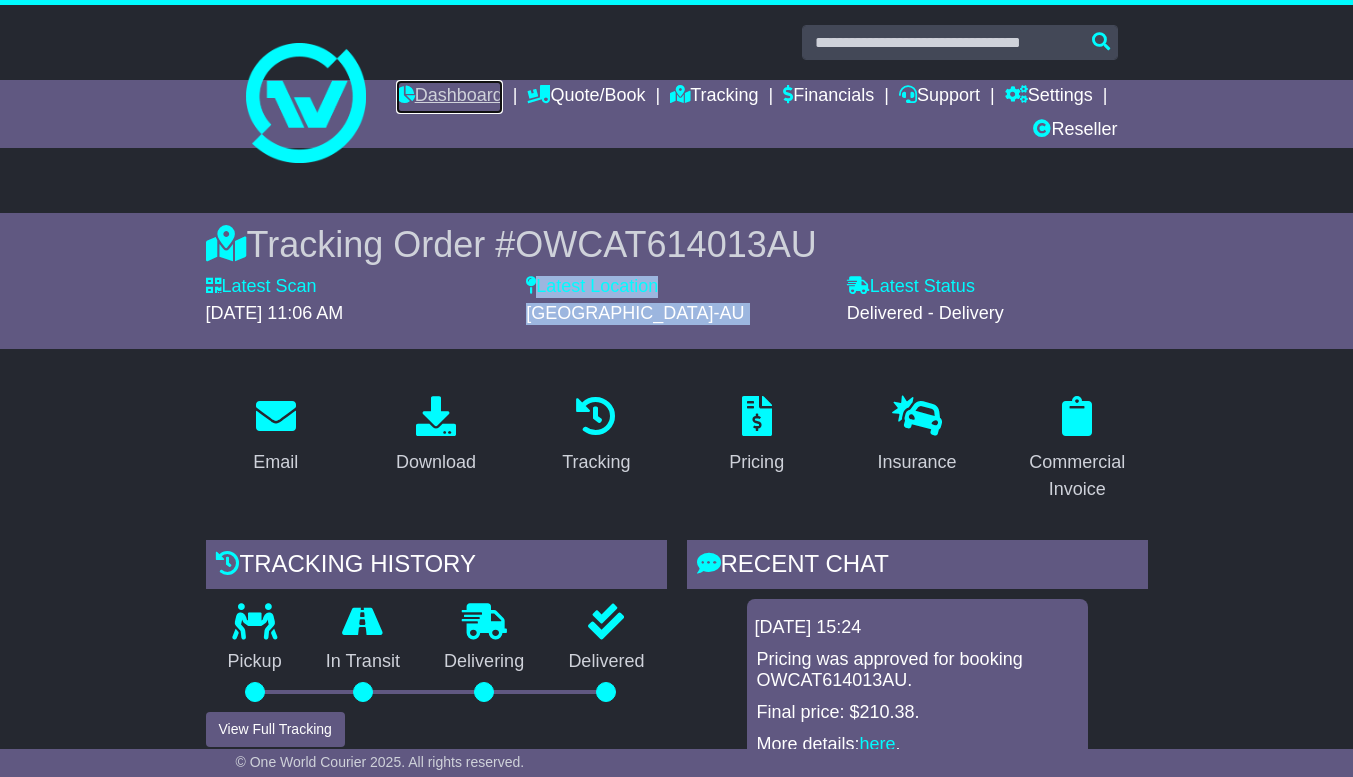 click on "Dashboard" at bounding box center [449, 97] 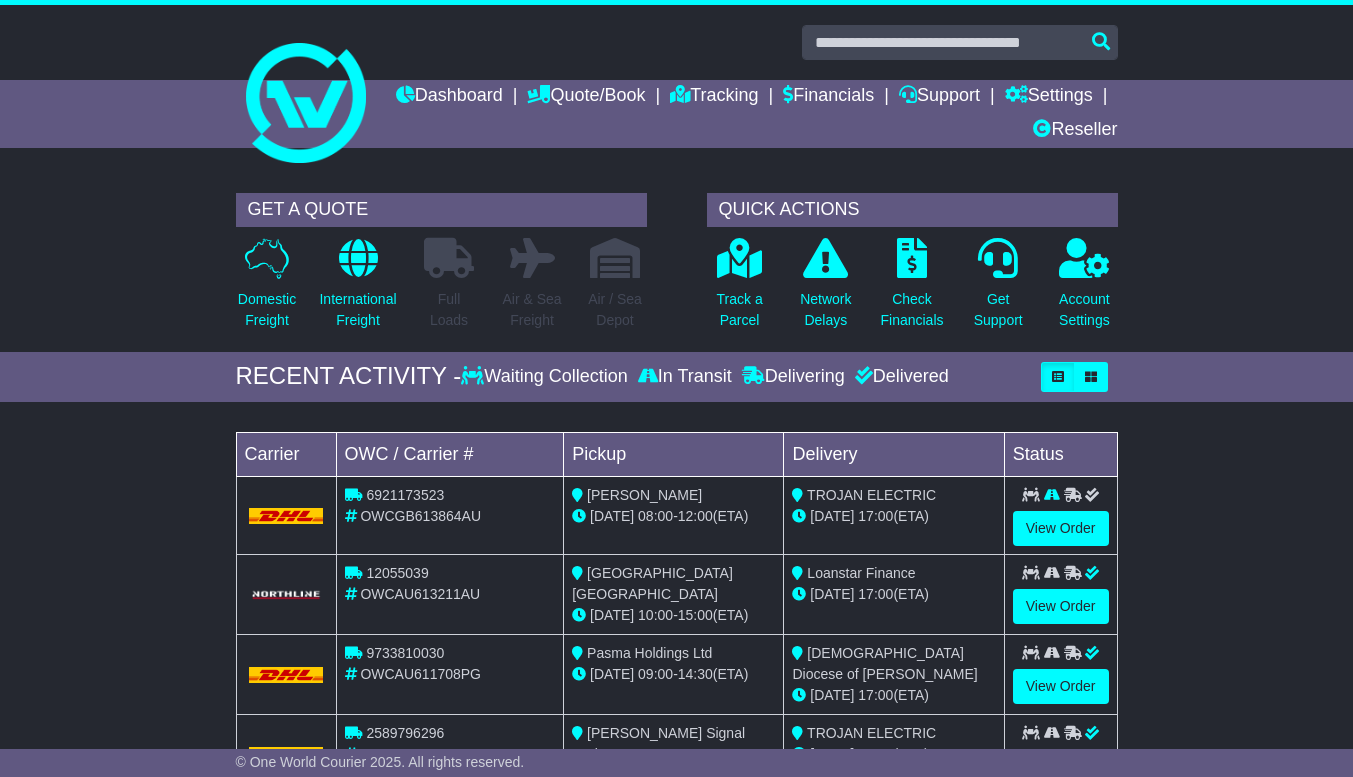 scroll, scrollTop: 0, scrollLeft: 0, axis: both 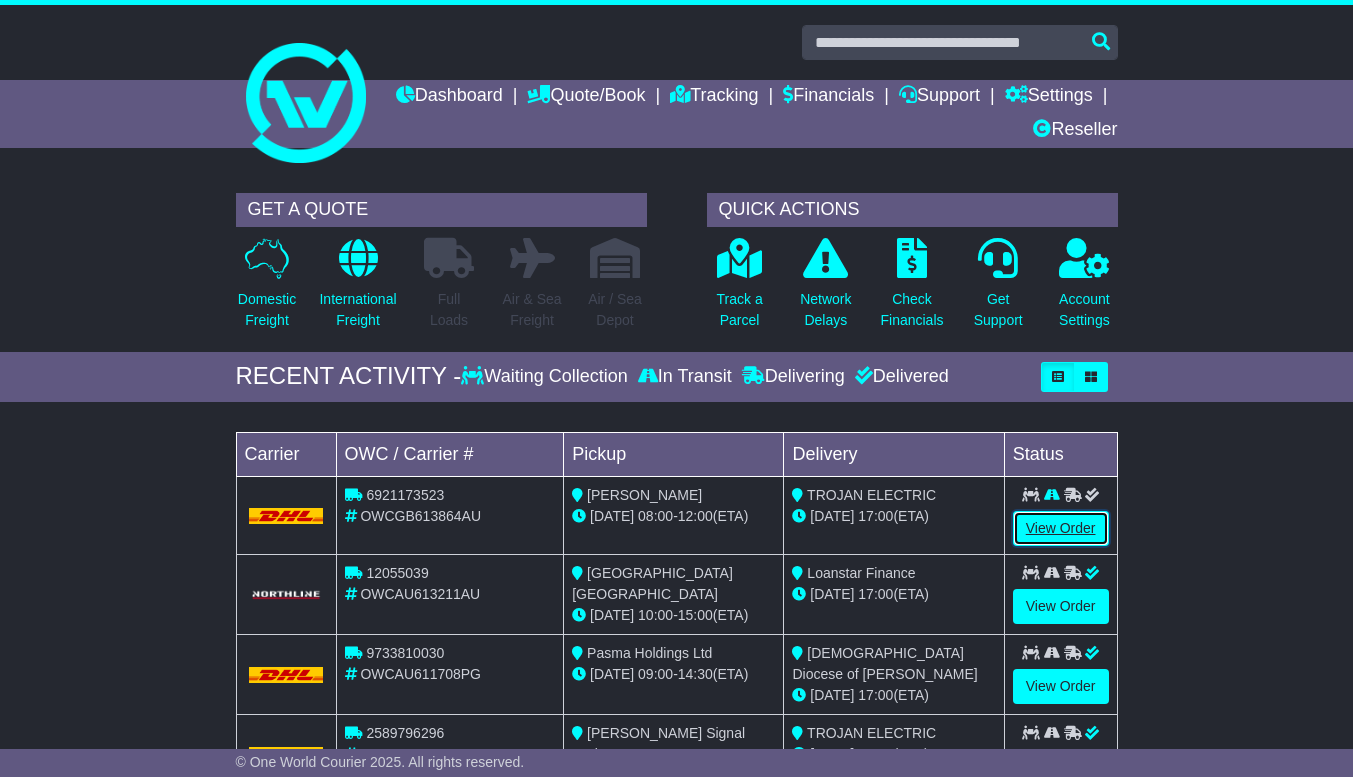 click on "View Order" at bounding box center [1061, 528] 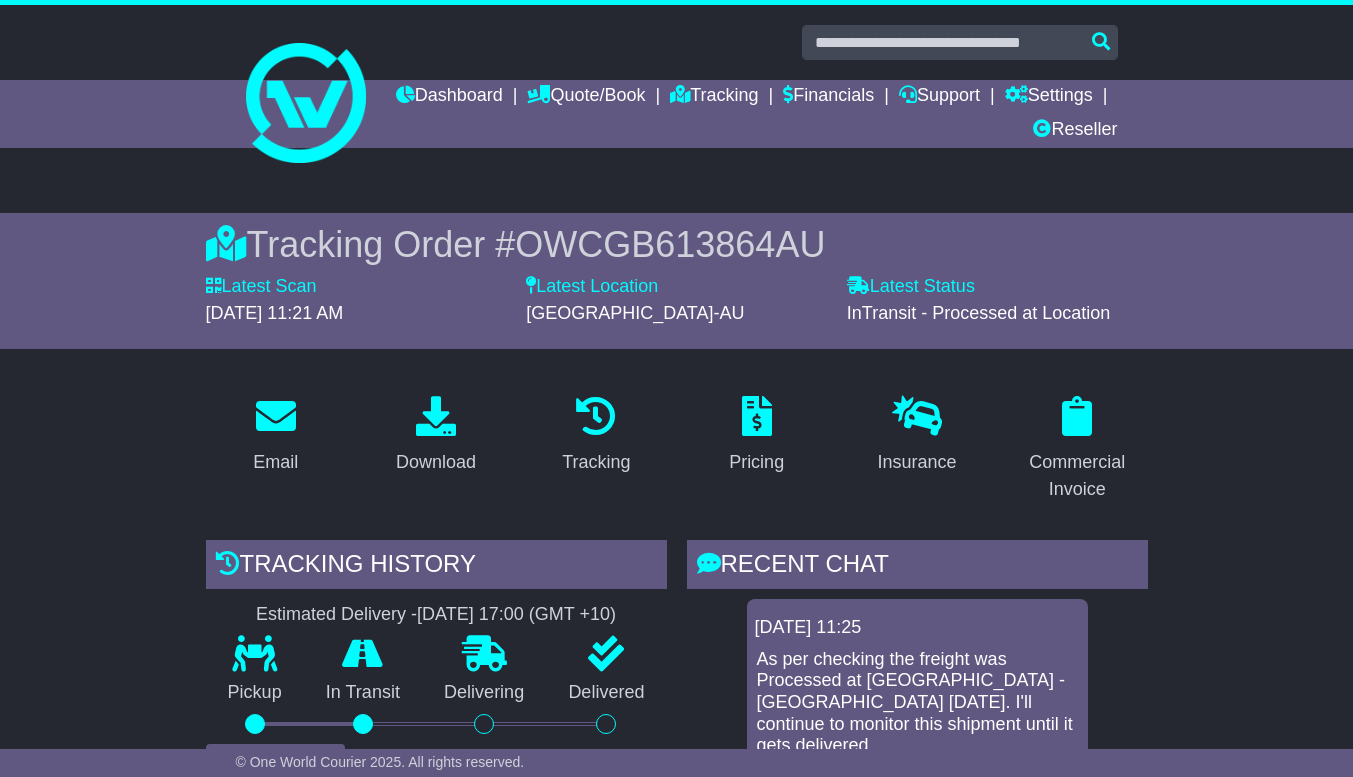 scroll, scrollTop: 0, scrollLeft: 0, axis: both 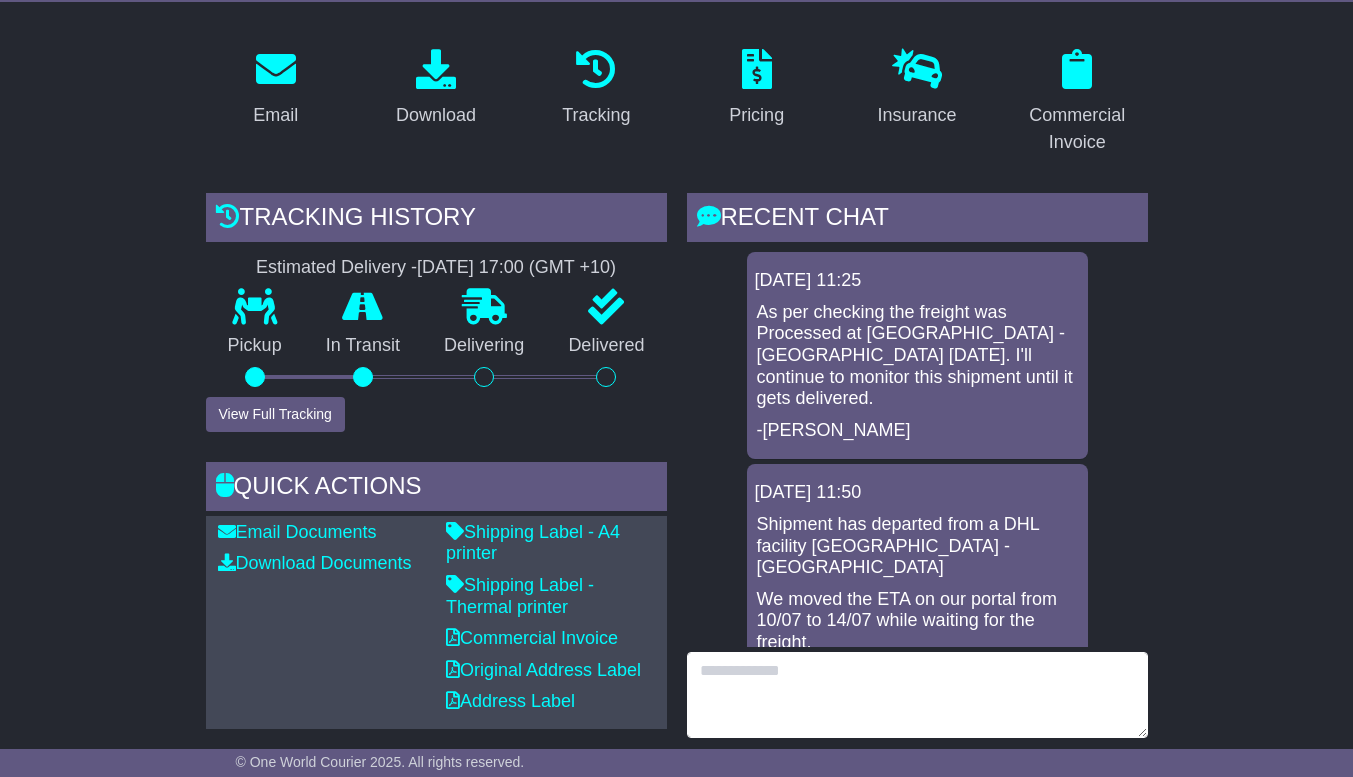 click at bounding box center [917, 695] 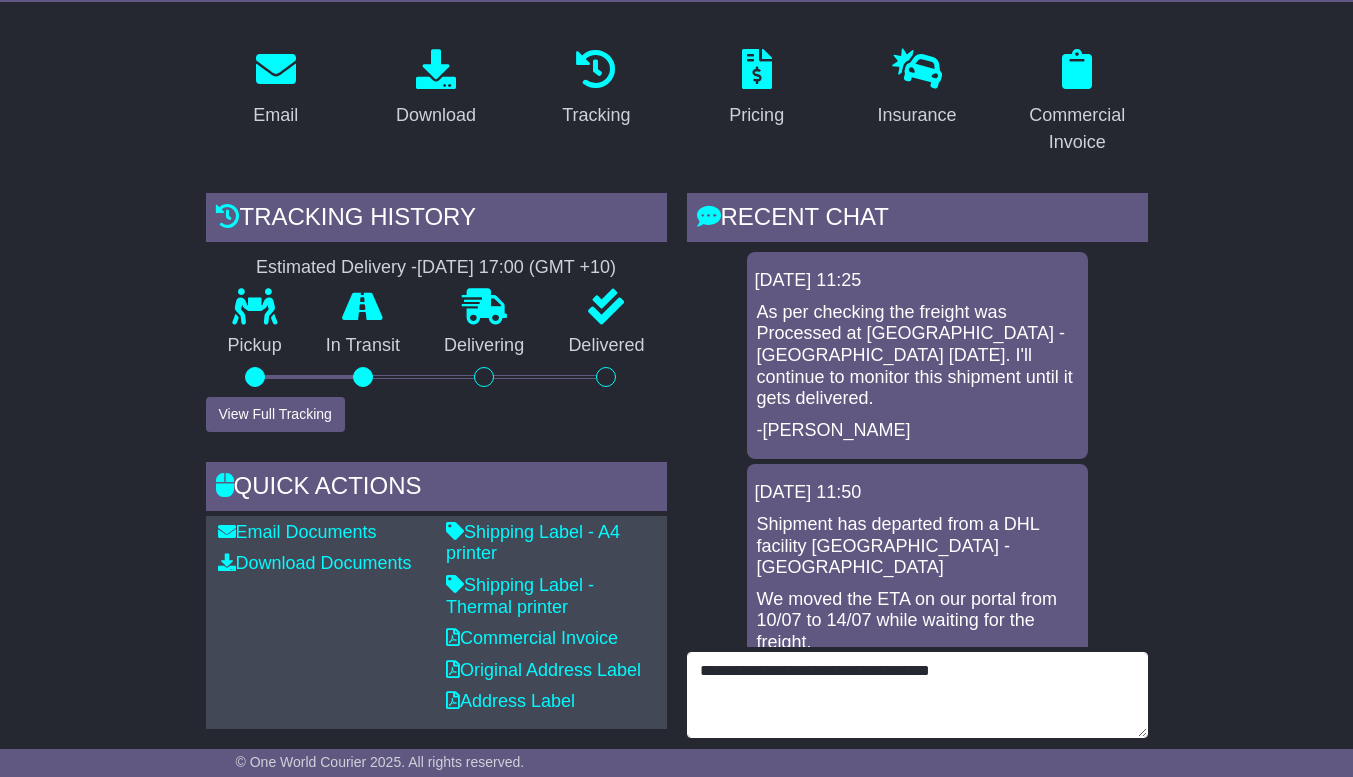 type on "**********" 